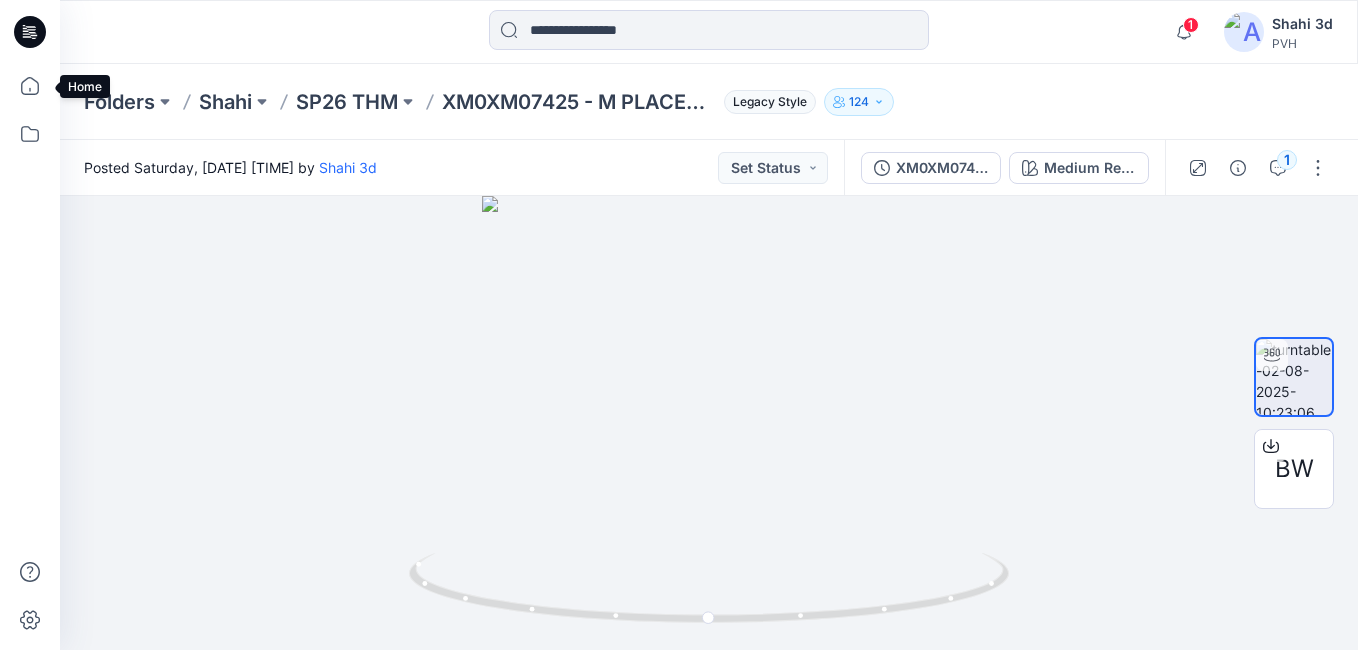 scroll, scrollTop: 0, scrollLeft: 0, axis: both 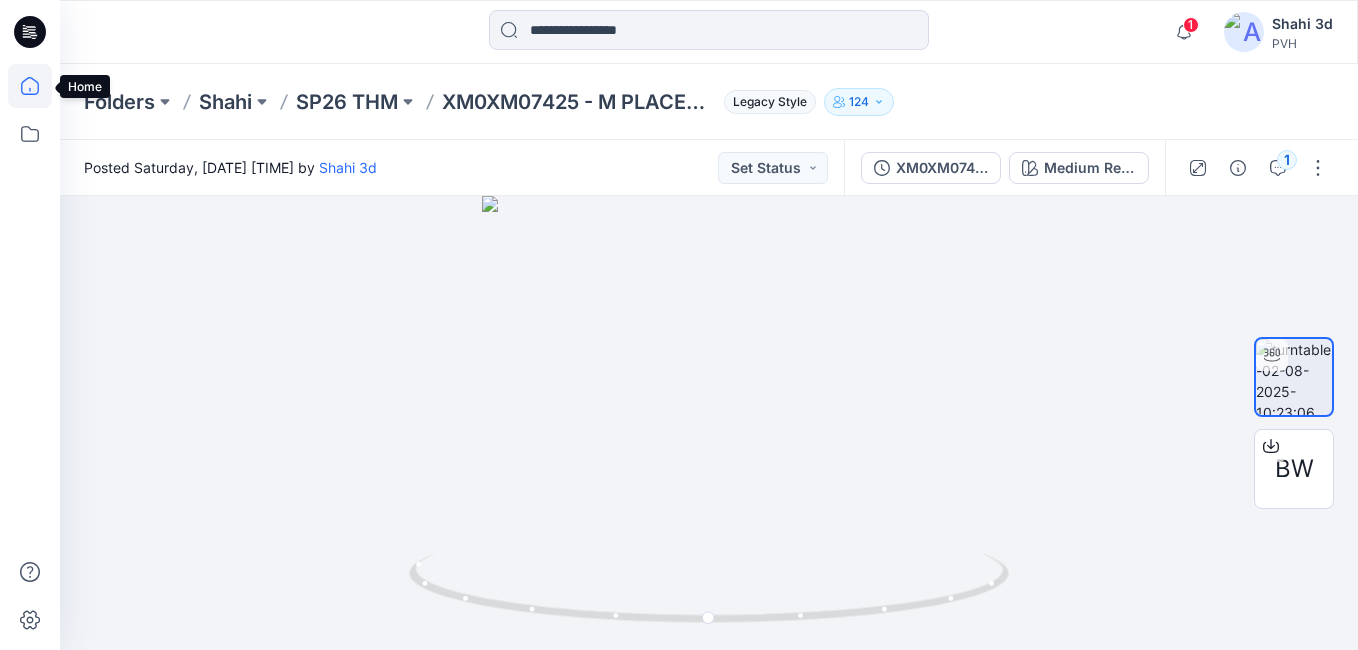click 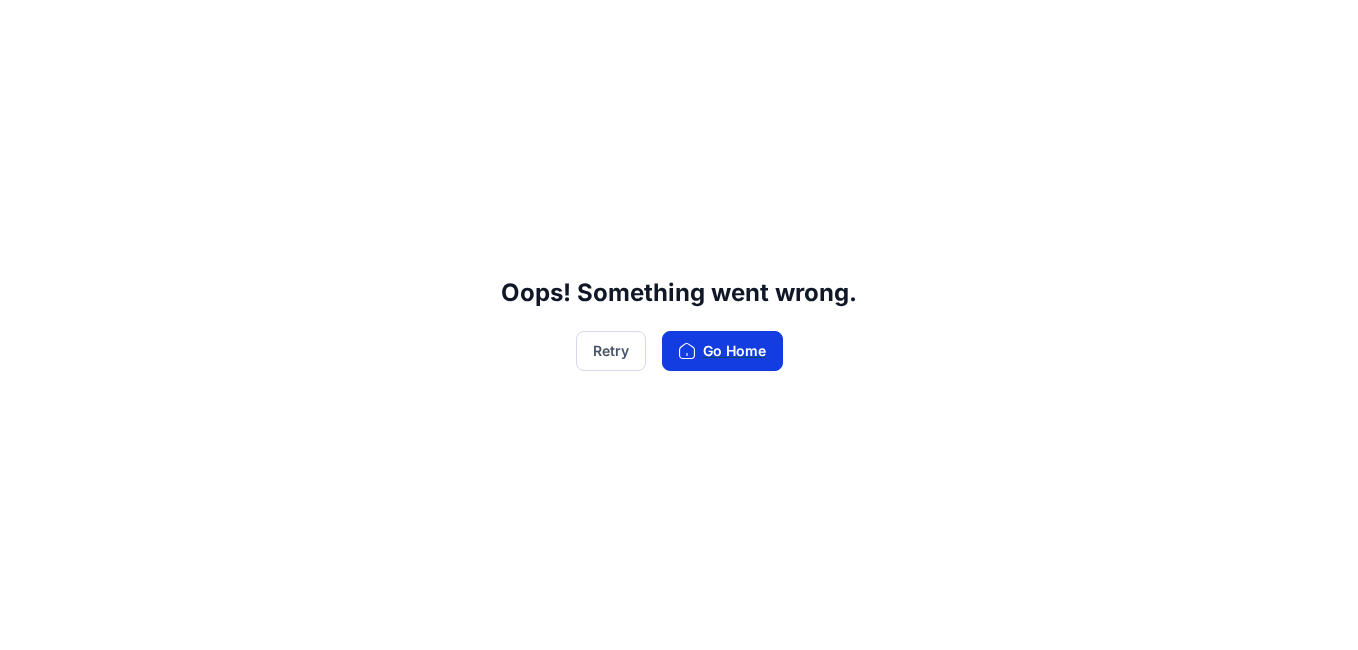 click on "Go Home" at bounding box center (722, 351) 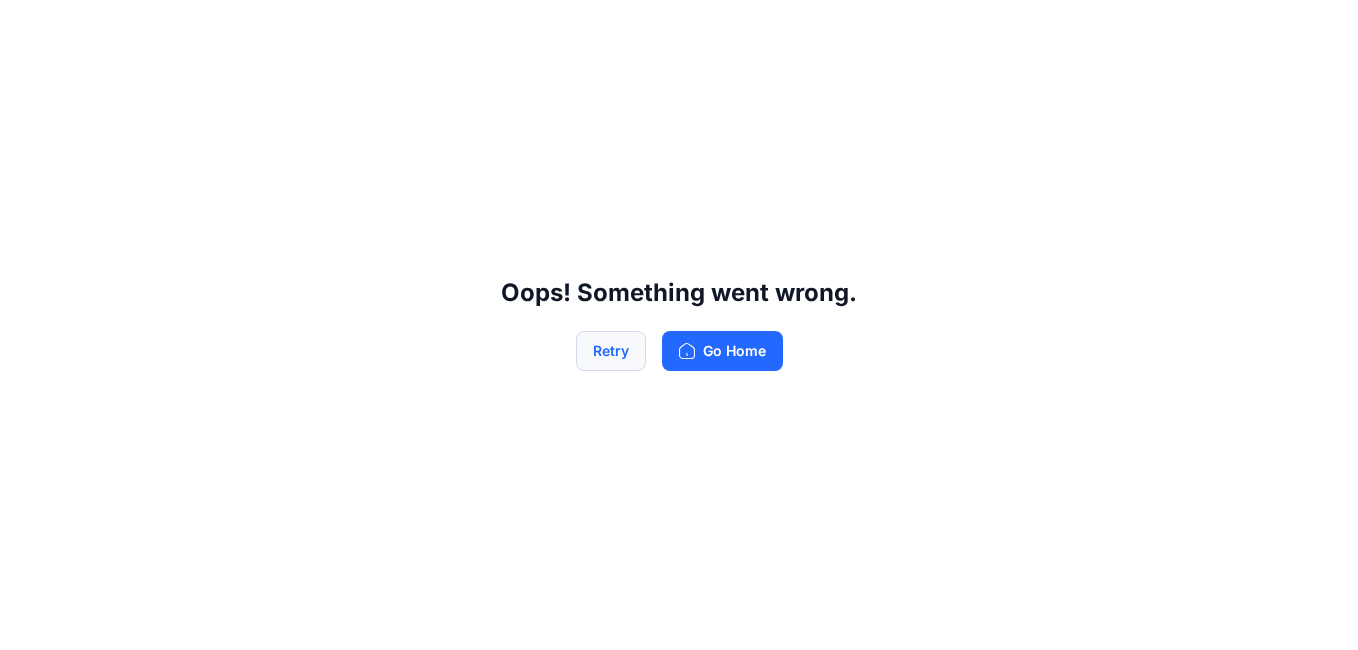 click on "Retry" at bounding box center (611, 351) 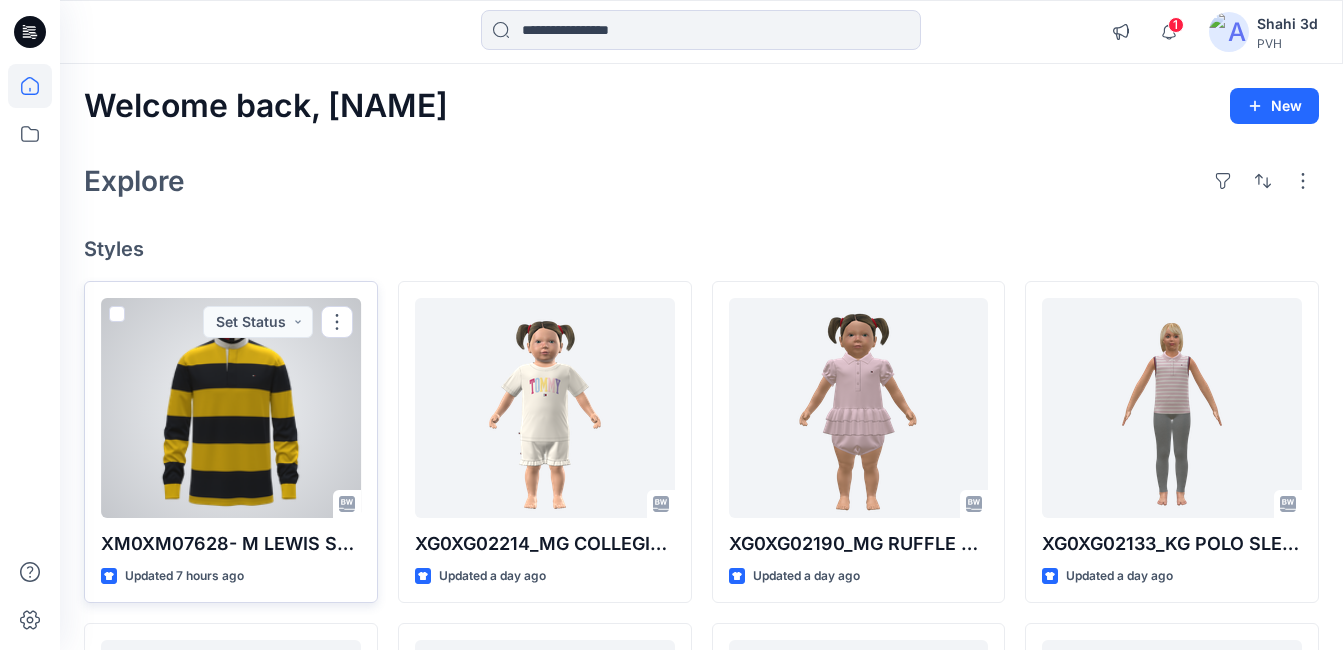 click at bounding box center (231, 408) 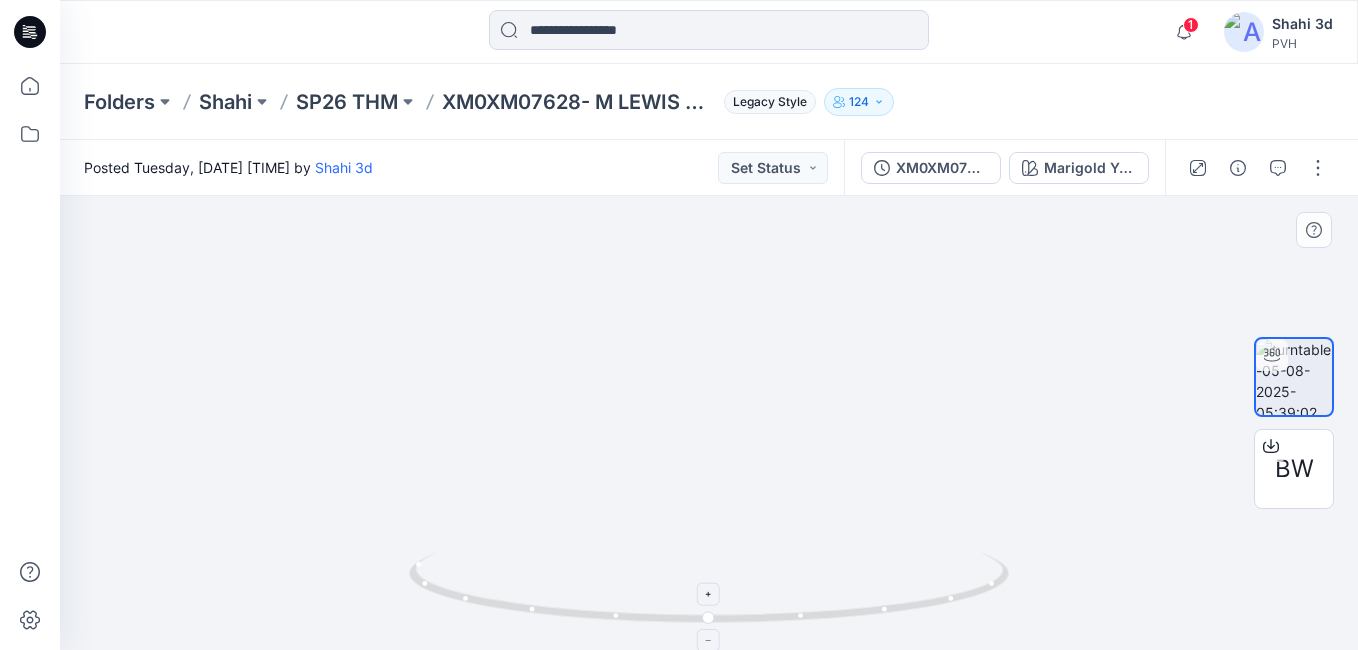 drag, startPoint x: 887, startPoint y: 693, endPoint x: 881, endPoint y: 577, distance: 116.15507 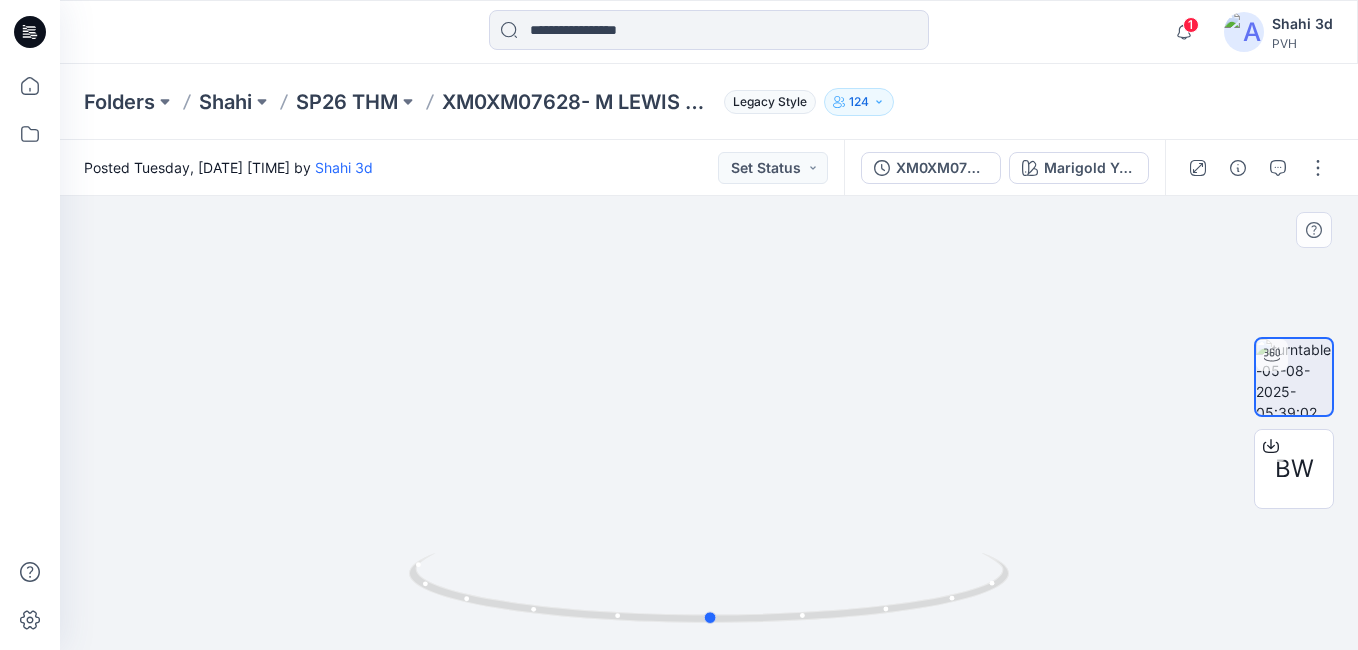 drag, startPoint x: 924, startPoint y: 572, endPoint x: 926, endPoint y: 315, distance: 257.00778 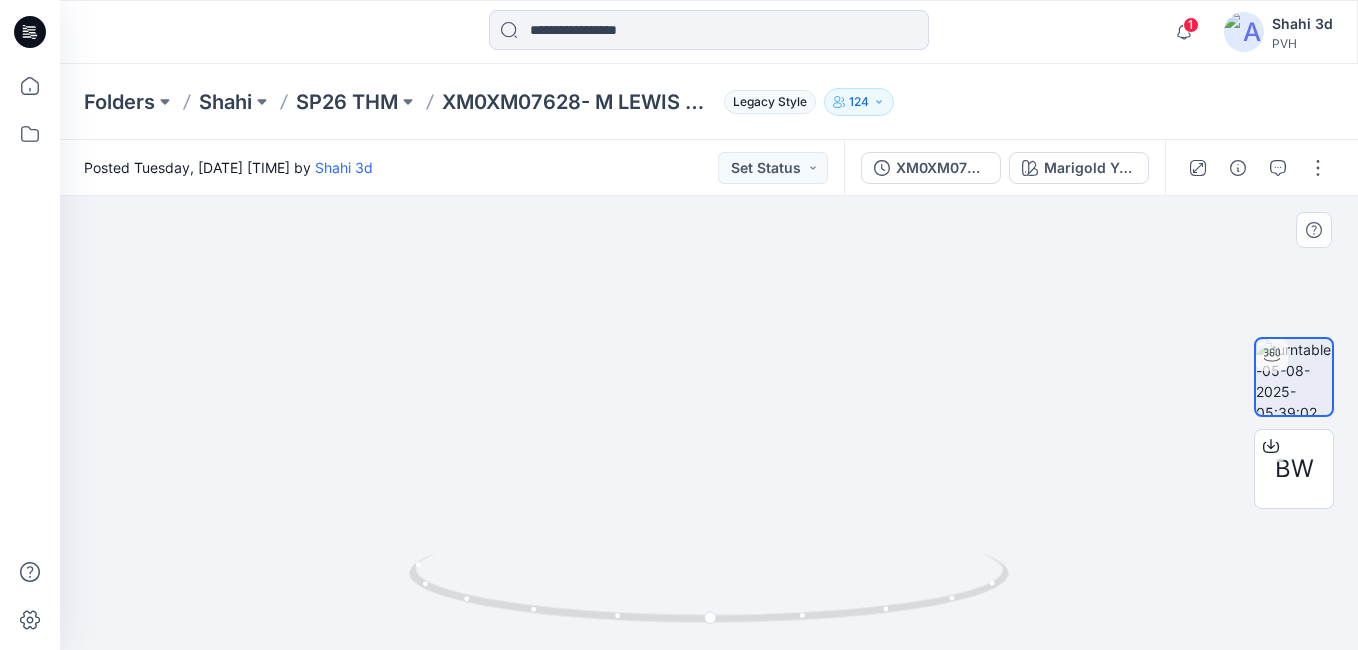 drag, startPoint x: 876, startPoint y: 435, endPoint x: 853, endPoint y: 259, distance: 177.49648 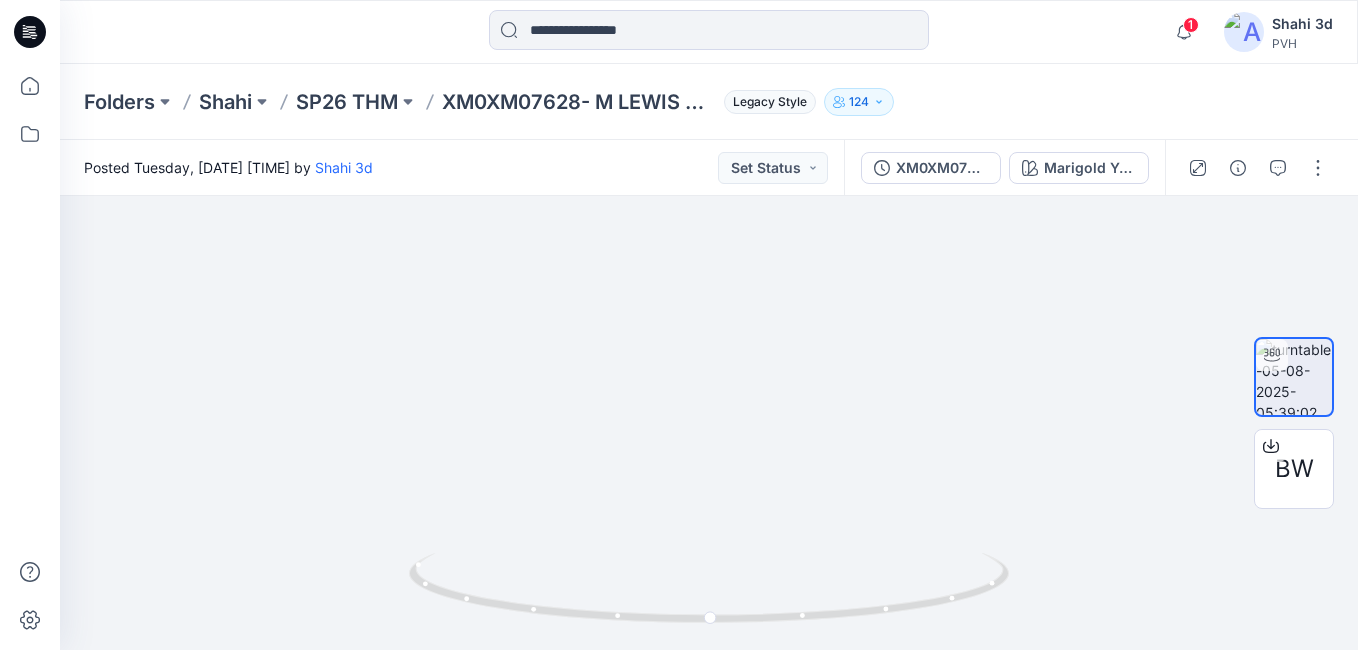 click on "Posted Tuesday, August 05, 2025 11:04 by   Shahi 3d   Set Status XM0XM07628- M LEWIS STRIPE LS RUGBY POLO Marigold Yellow - ZGY BW 	 		 	                                               Marigold Yellow - ZGY Loading... Material Properties Loading... Version History Add version 1.   Current XM0XM07628- M LEWIS STRIPE LS RUGBY POLO Posted by: Shahi 3d August 05, 2025 11:04" at bounding box center (709, 395) 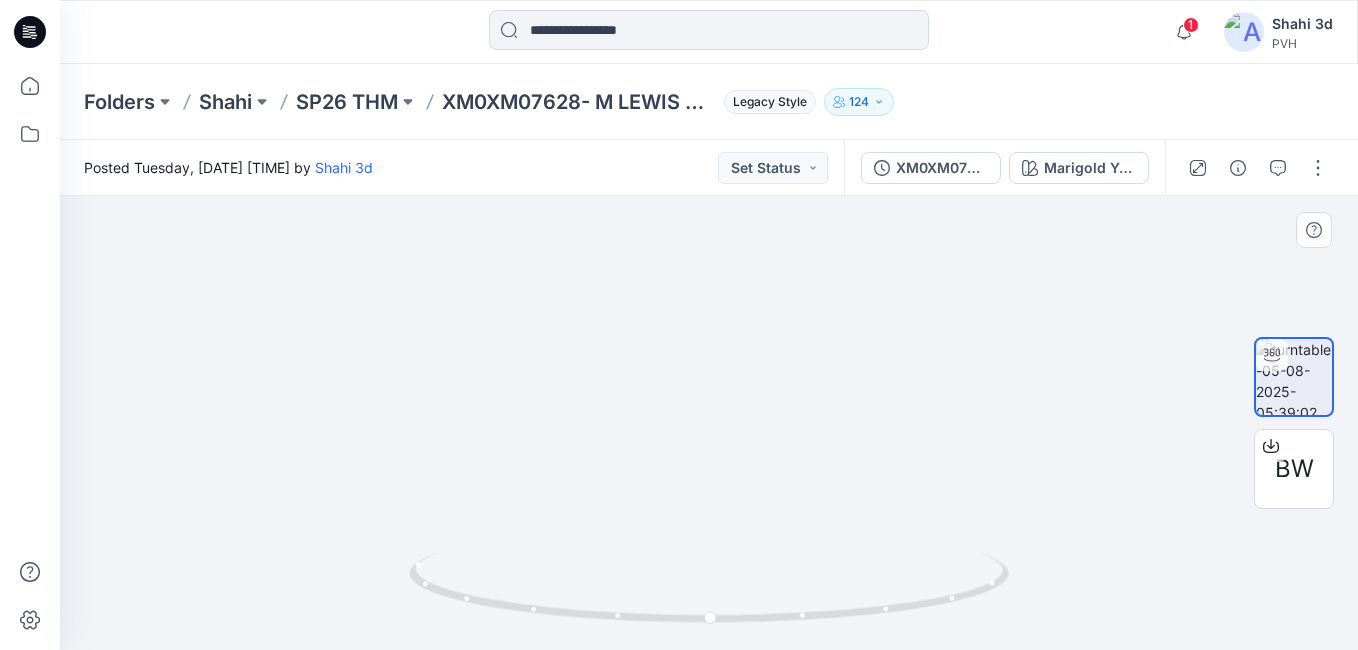 drag, startPoint x: 916, startPoint y: 241, endPoint x: 913, endPoint y: 371, distance: 130.0346 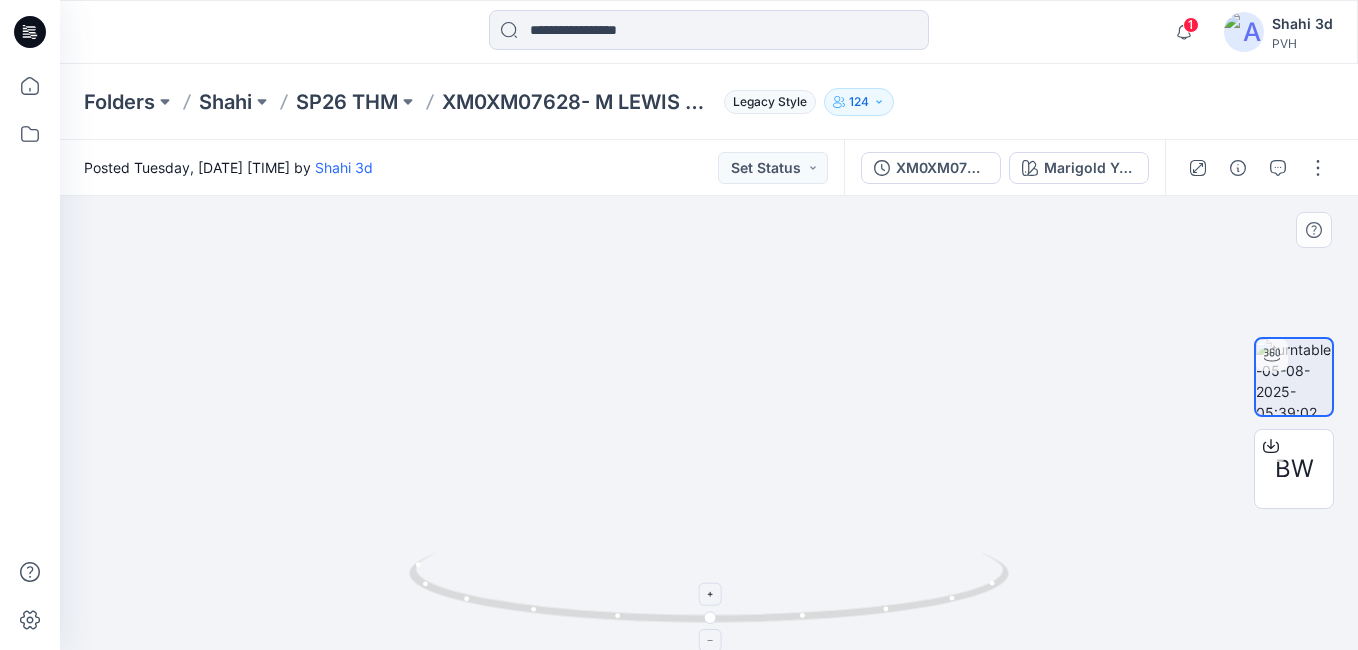 drag, startPoint x: 777, startPoint y: 470, endPoint x: 771, endPoint y: 611, distance: 141.12761 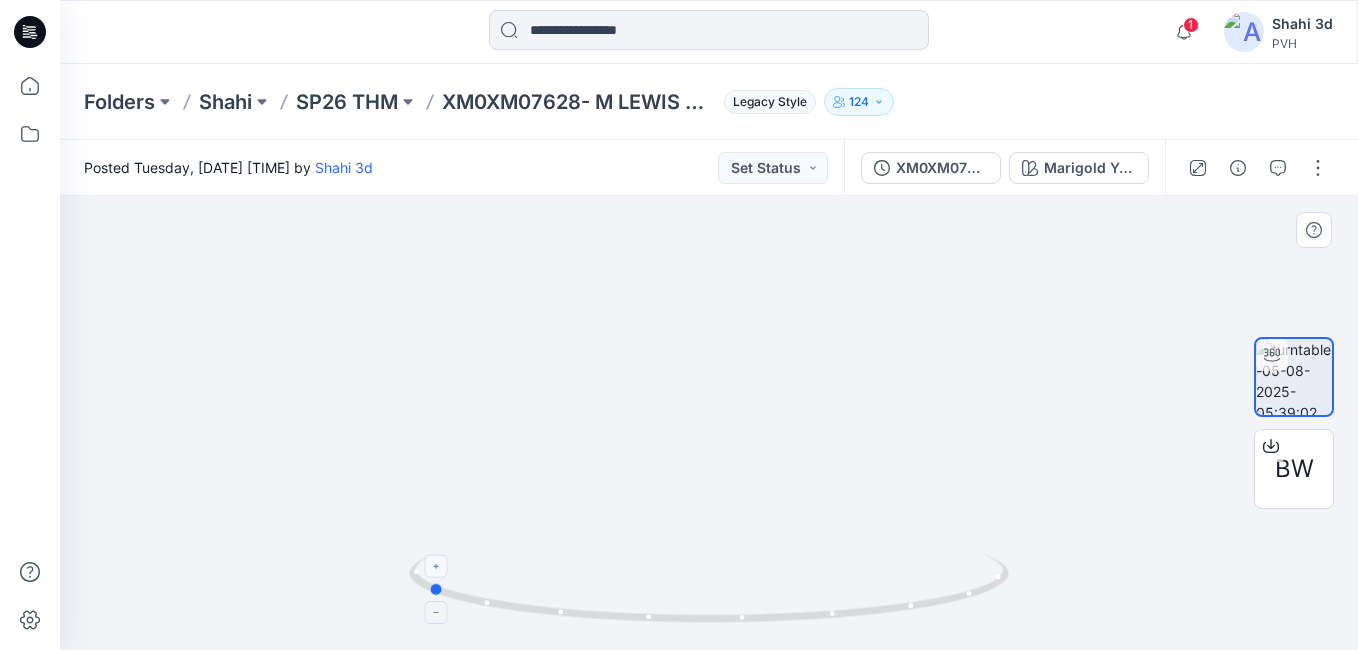 drag, startPoint x: 716, startPoint y: 614, endPoint x: 433, endPoint y: 575, distance: 285.67465 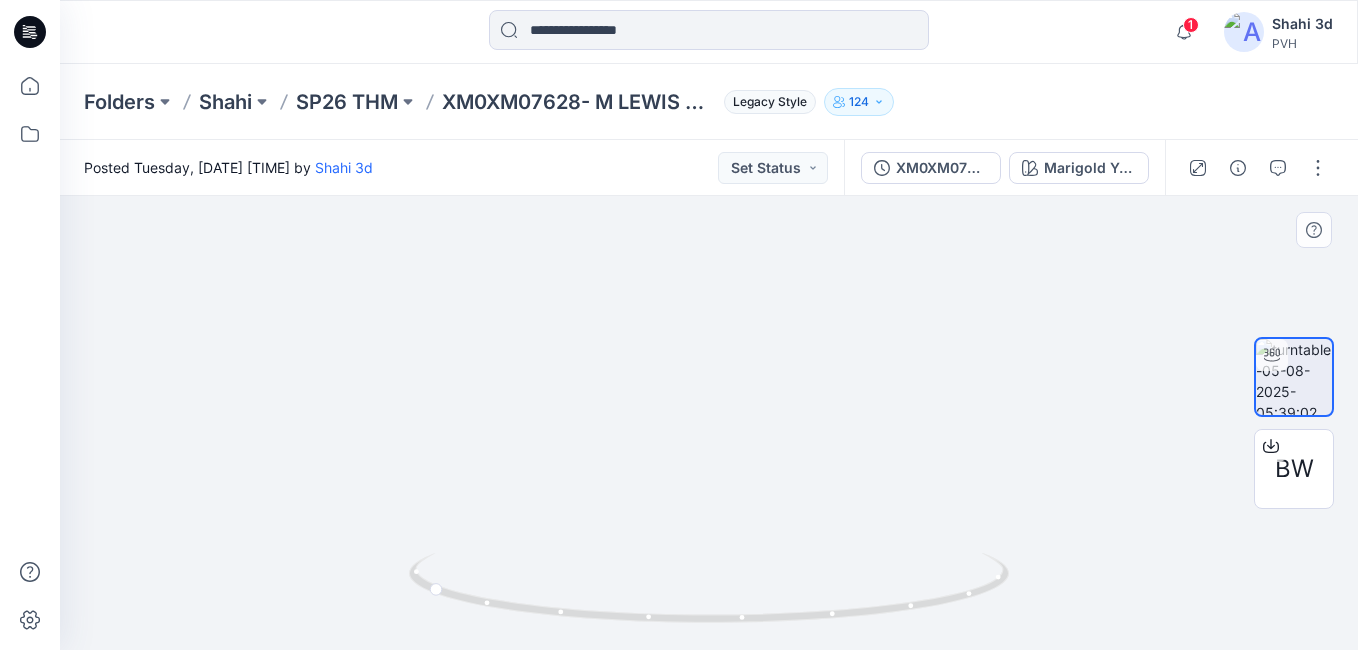 drag, startPoint x: 765, startPoint y: 456, endPoint x: 765, endPoint y: 515, distance: 59 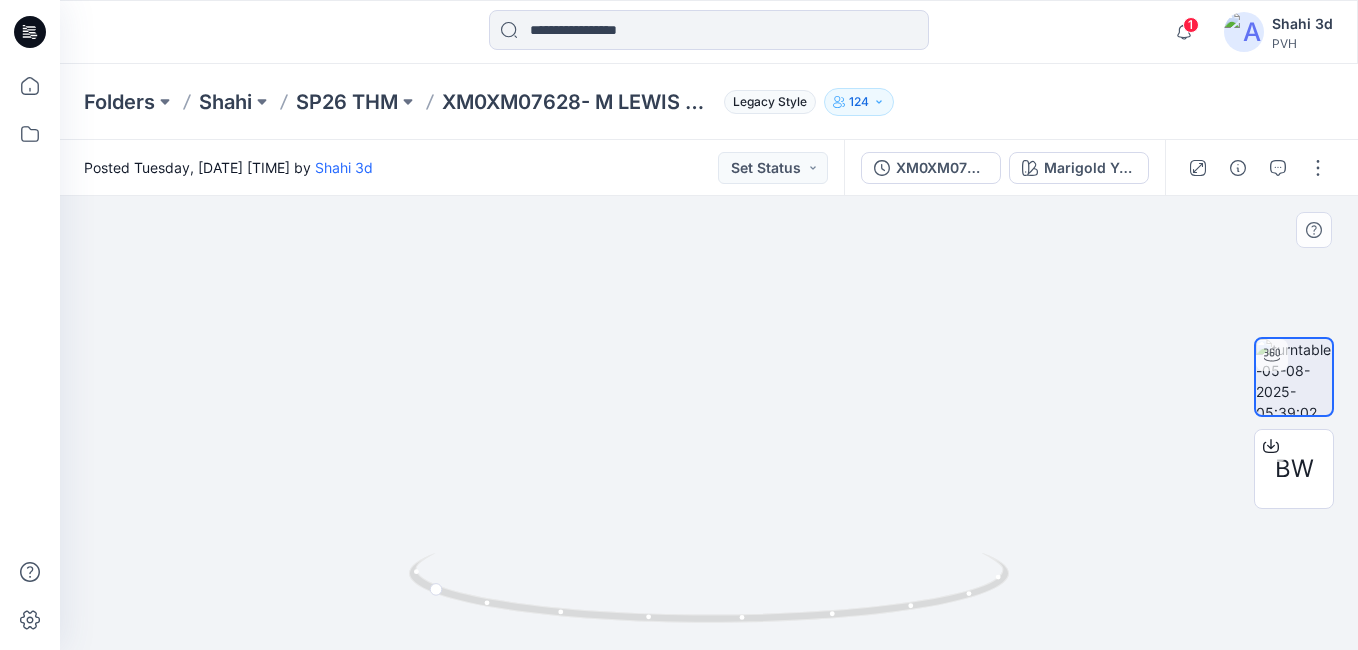 drag, startPoint x: 503, startPoint y: 506, endPoint x: 578, endPoint y: 289, distance: 229.59529 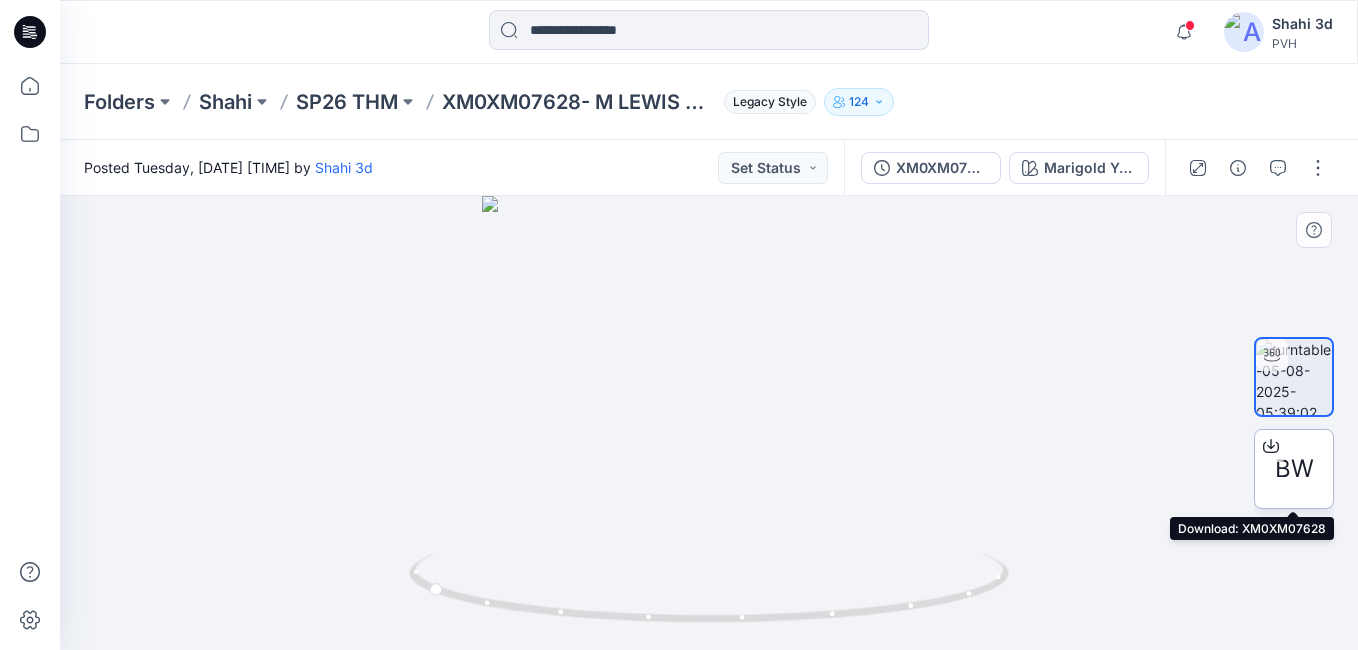 click on "BW" at bounding box center [1294, 469] 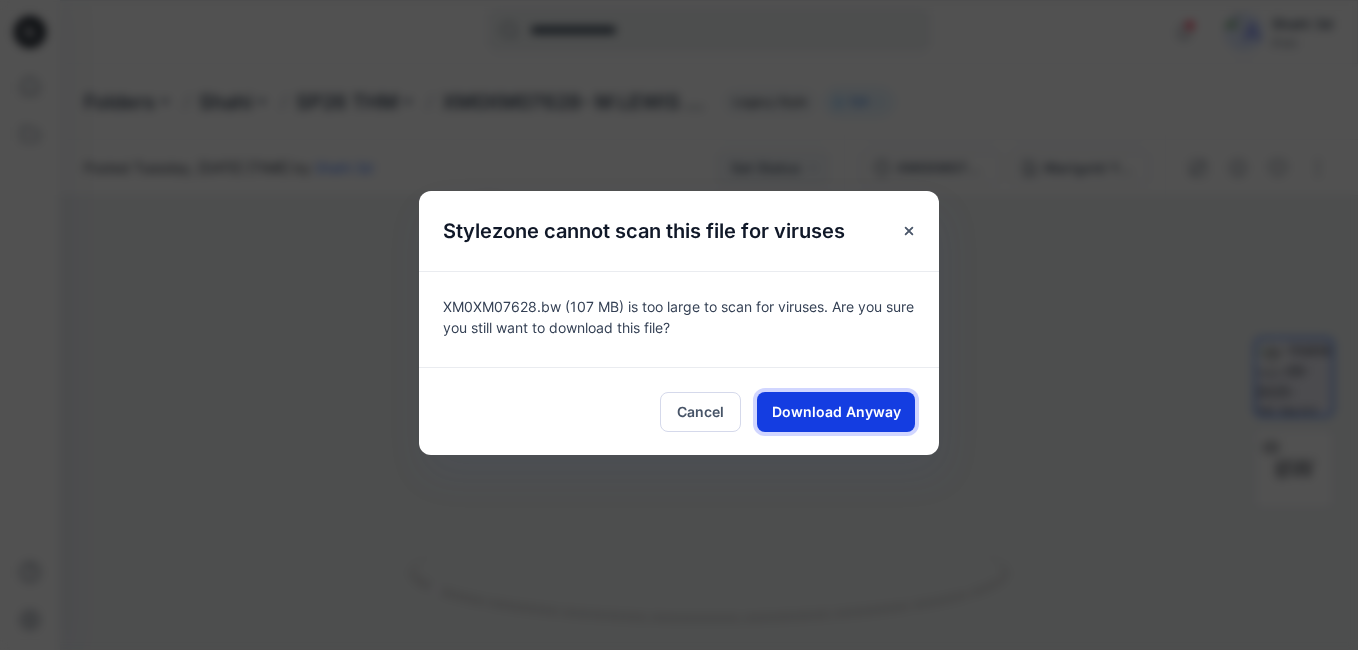 click on "Download Anyway" at bounding box center [836, 411] 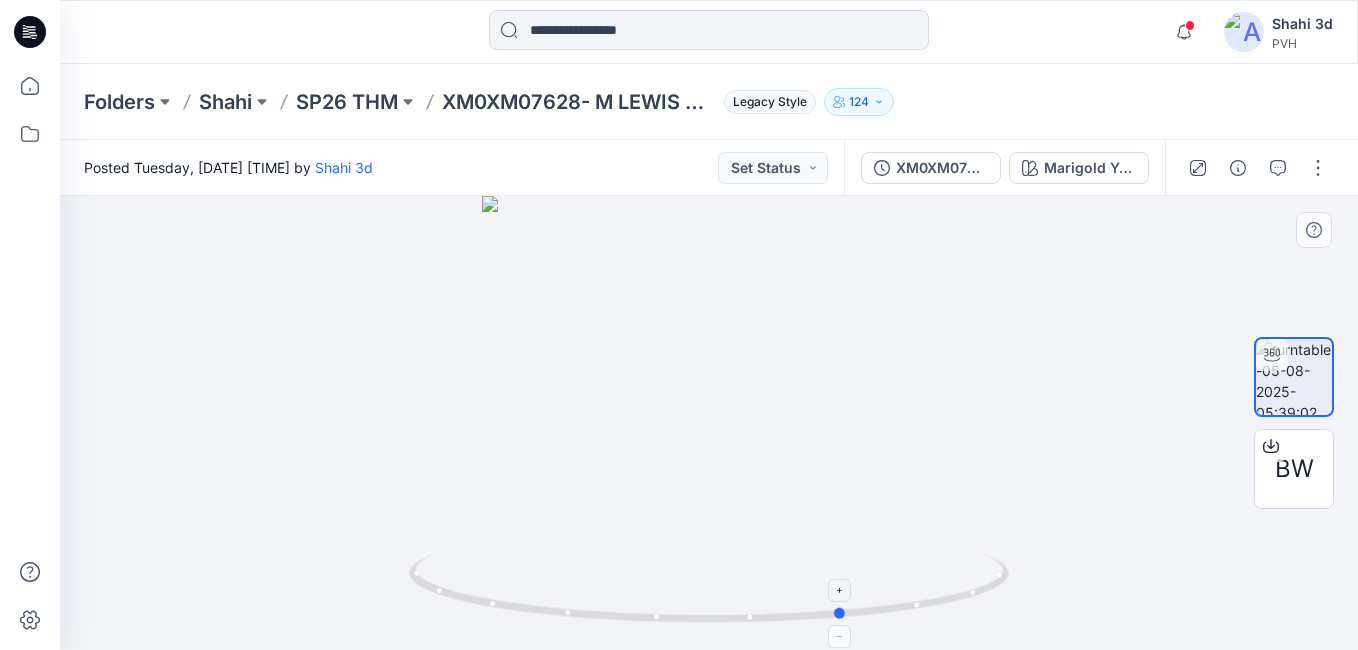 drag, startPoint x: 737, startPoint y: 625, endPoint x: 580, endPoint y: 602, distance: 158.67577 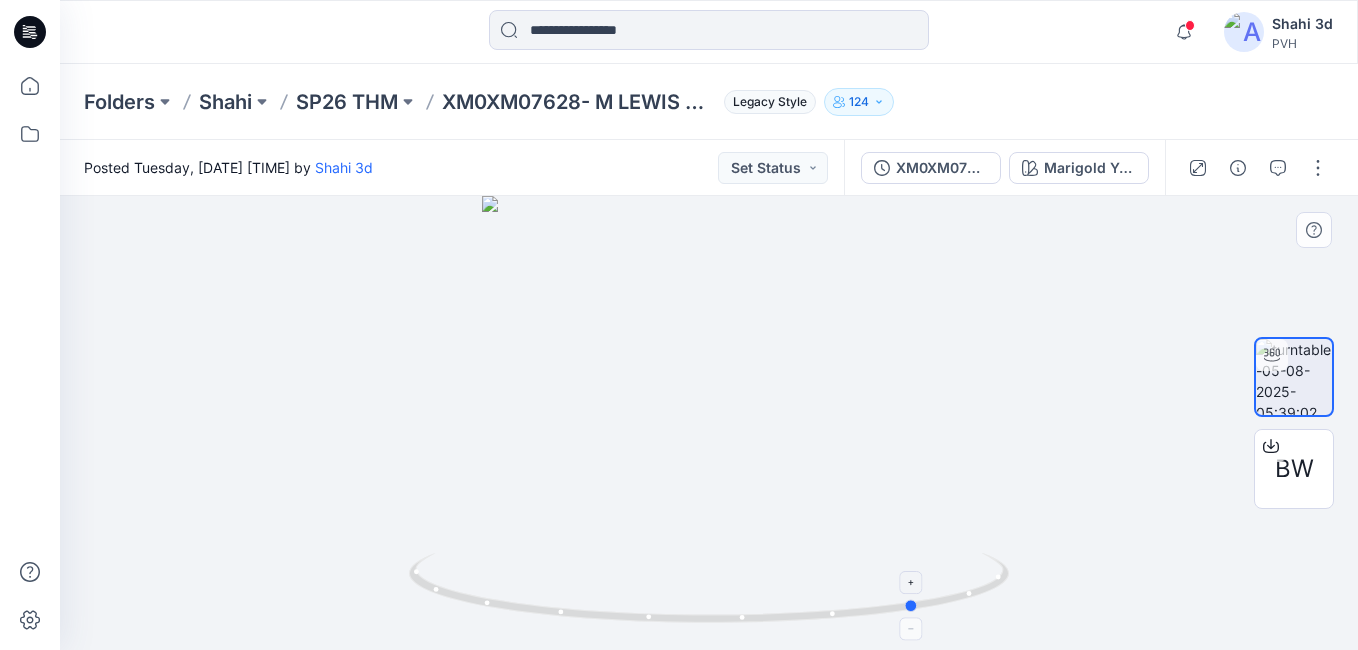 drag, startPoint x: 657, startPoint y: 600, endPoint x: 756, endPoint y: 553, distance: 109.59015 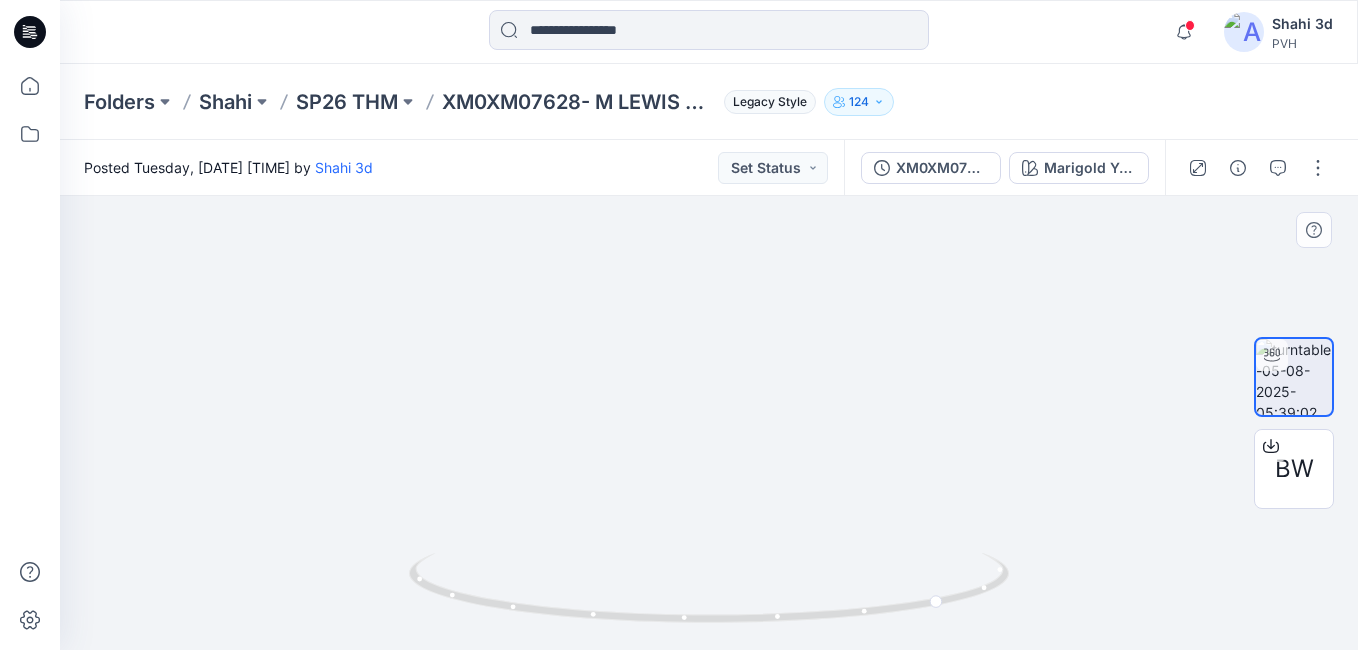 drag, startPoint x: 744, startPoint y: 547, endPoint x: 834, endPoint y: 198, distance: 360.41782 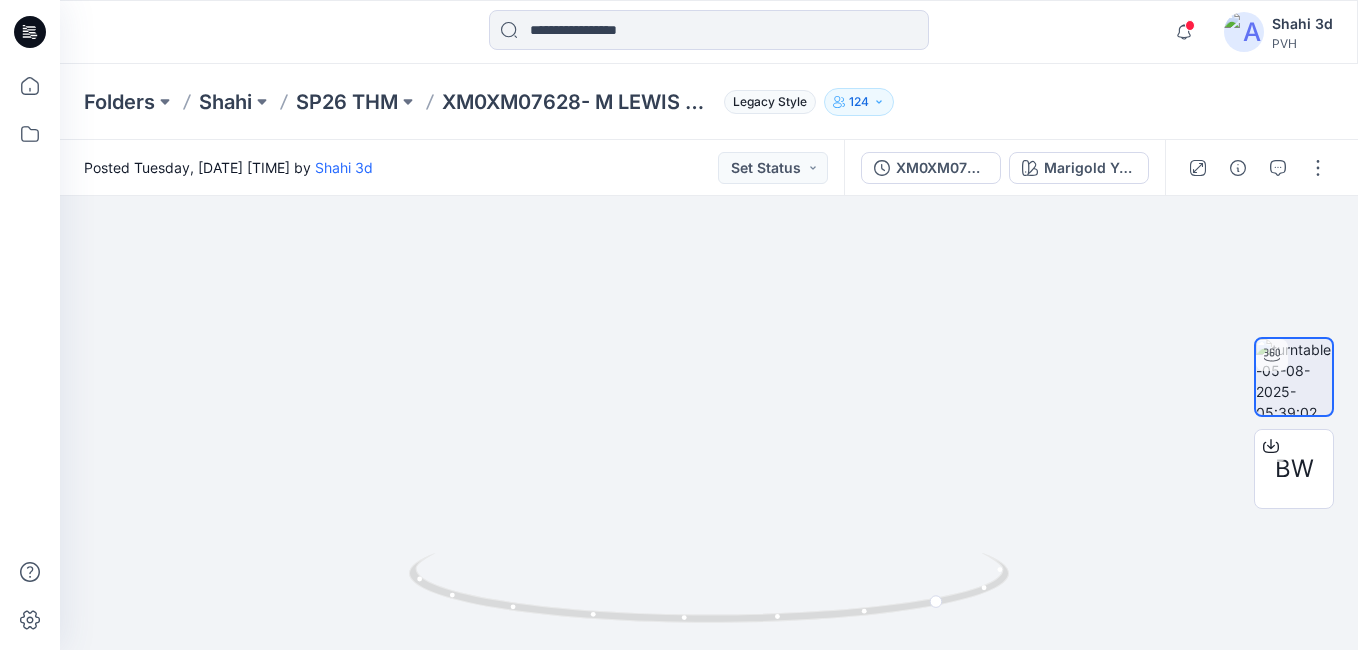 drag, startPoint x: 832, startPoint y: 221, endPoint x: 827, endPoint y: 7, distance: 214.05841 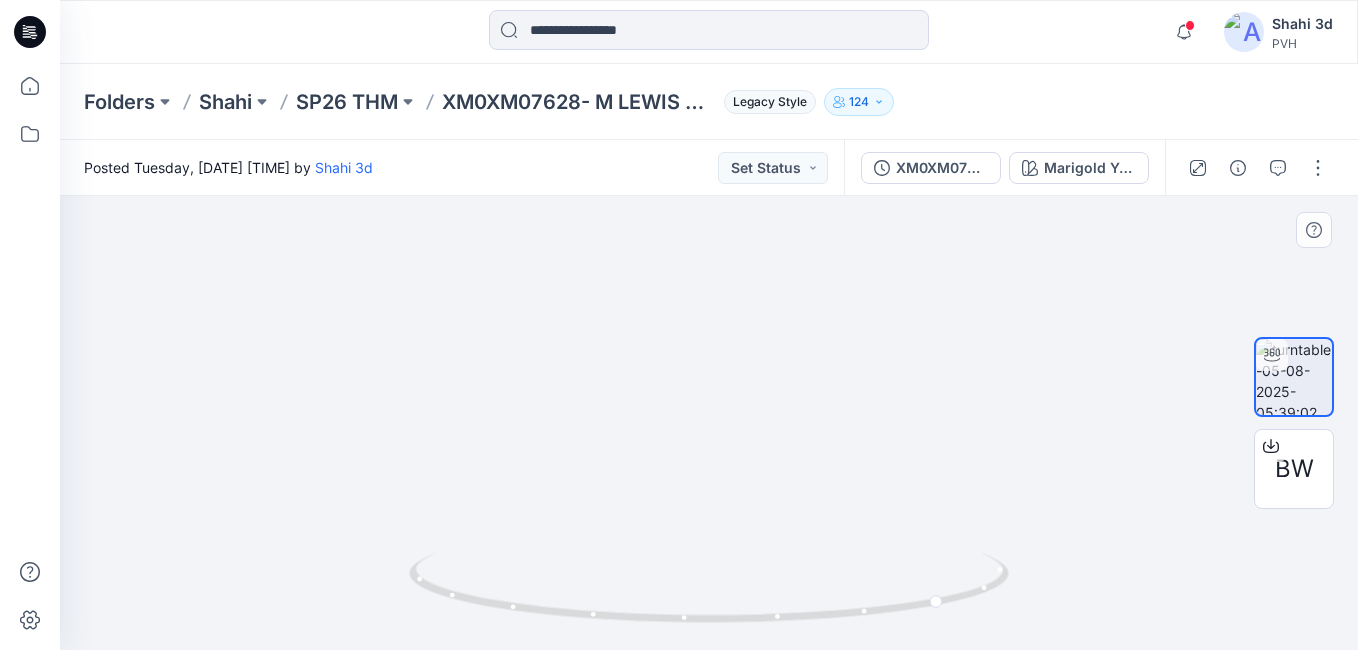 drag, startPoint x: 828, startPoint y: 301, endPoint x: 828, endPoint y: 226, distance: 75 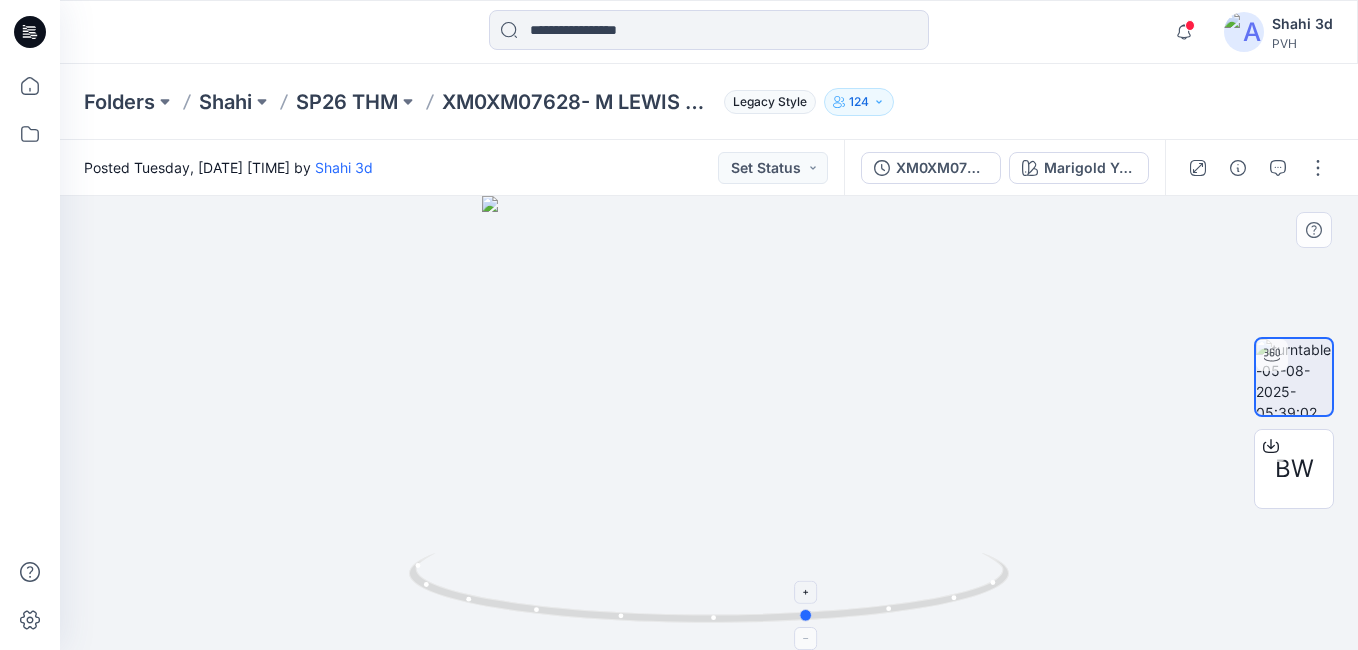 drag, startPoint x: 735, startPoint y: 622, endPoint x: 483, endPoint y: 609, distance: 252.3351 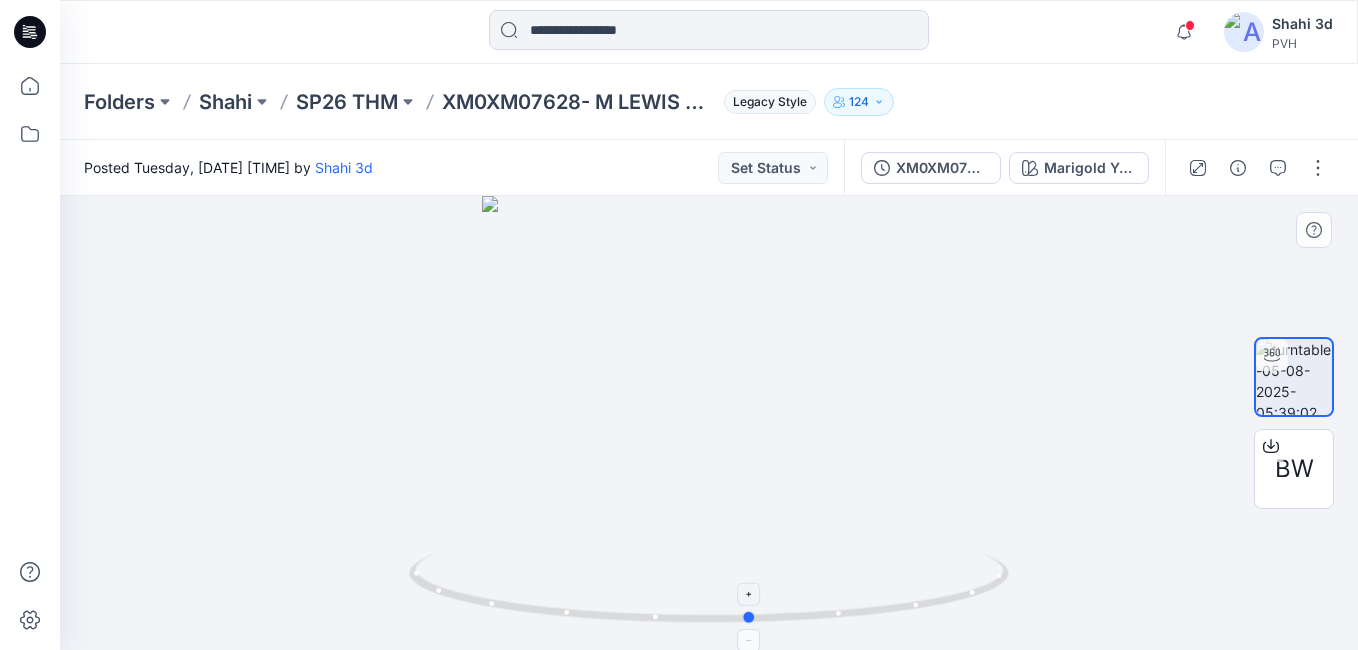 drag, startPoint x: 858, startPoint y: 624, endPoint x: 957, endPoint y: 605, distance: 100.80675 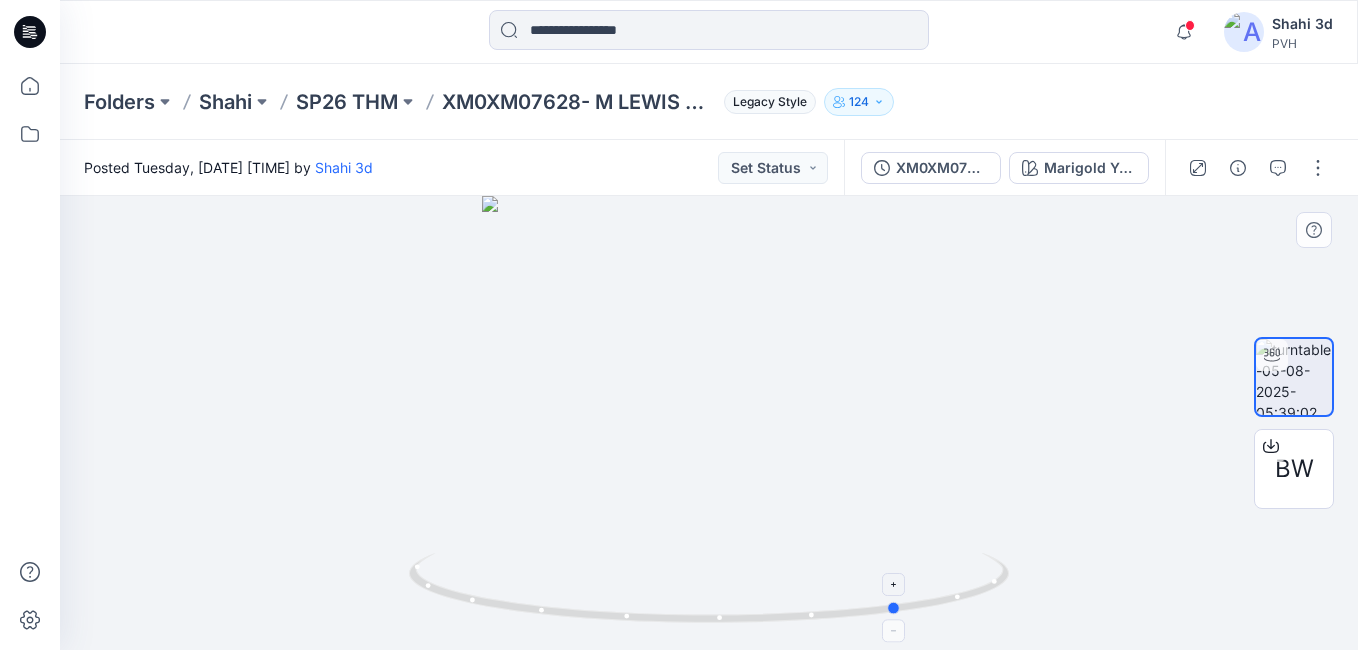 drag, startPoint x: 759, startPoint y: 620, endPoint x: 909, endPoint y: 596, distance: 151.90787 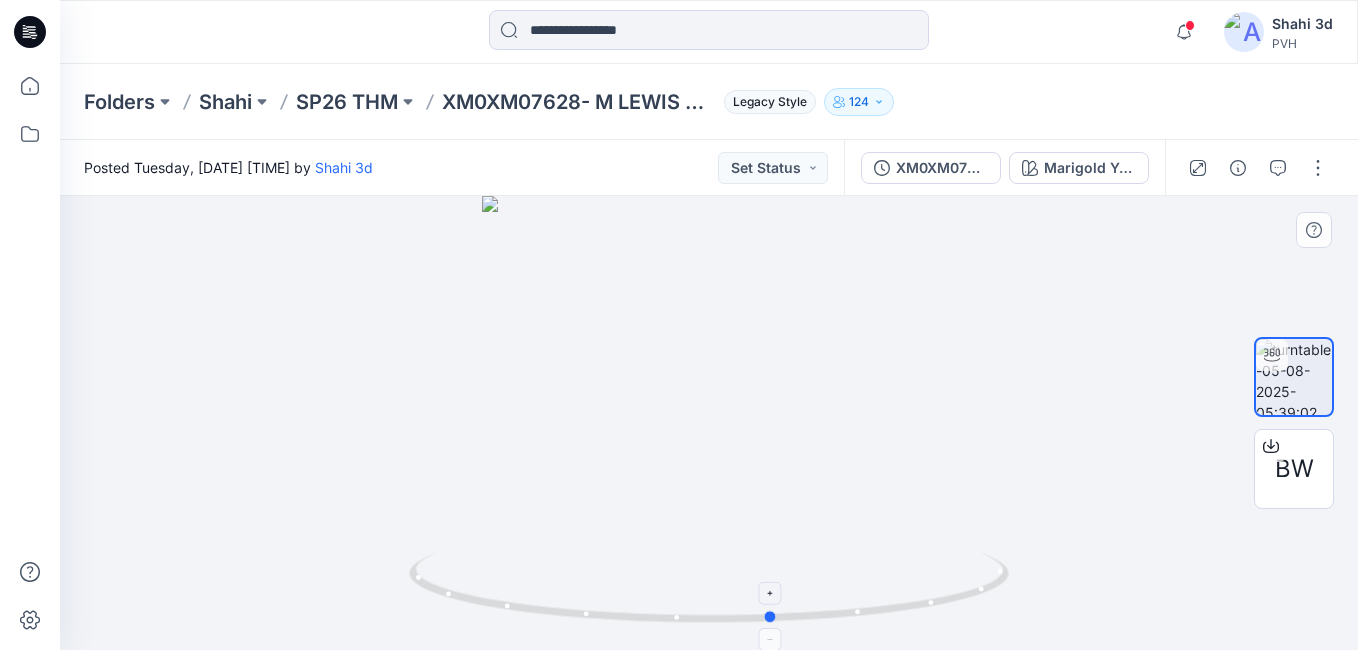 drag, startPoint x: 731, startPoint y: 474, endPoint x: 691, endPoint y: 576, distance: 109.56277 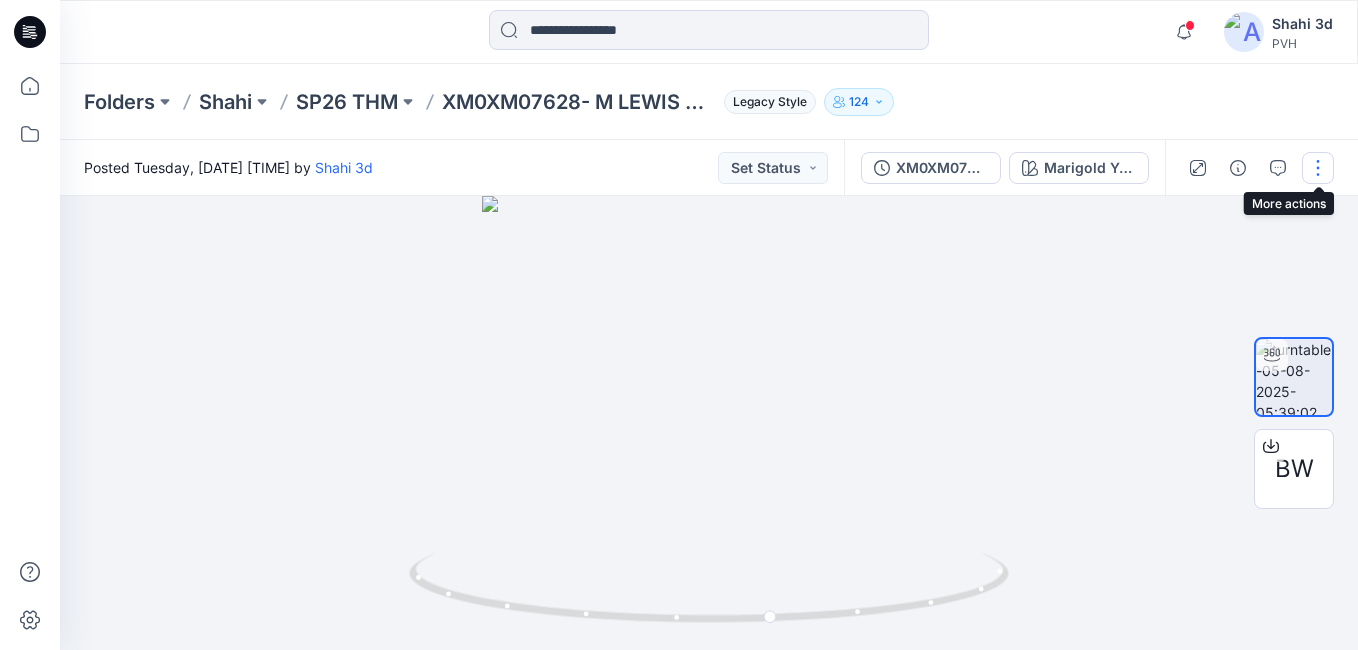 click at bounding box center (1318, 168) 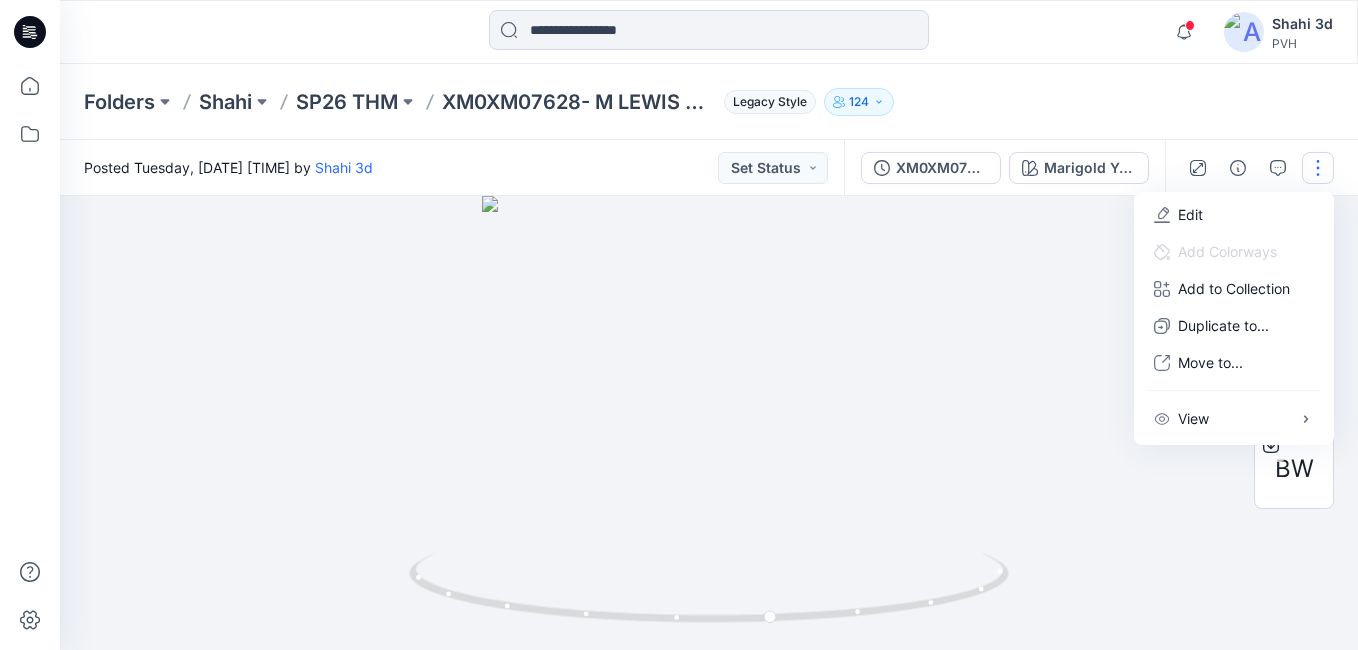 click at bounding box center (1318, 168) 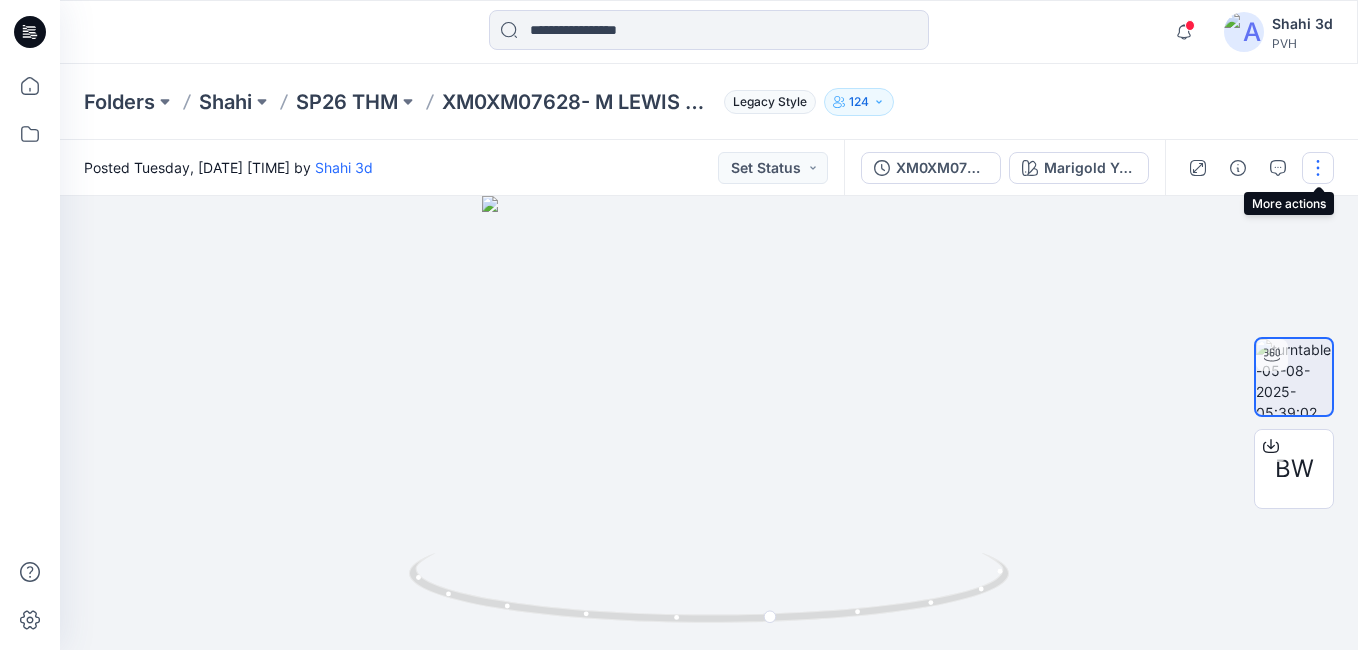 click at bounding box center [1318, 168] 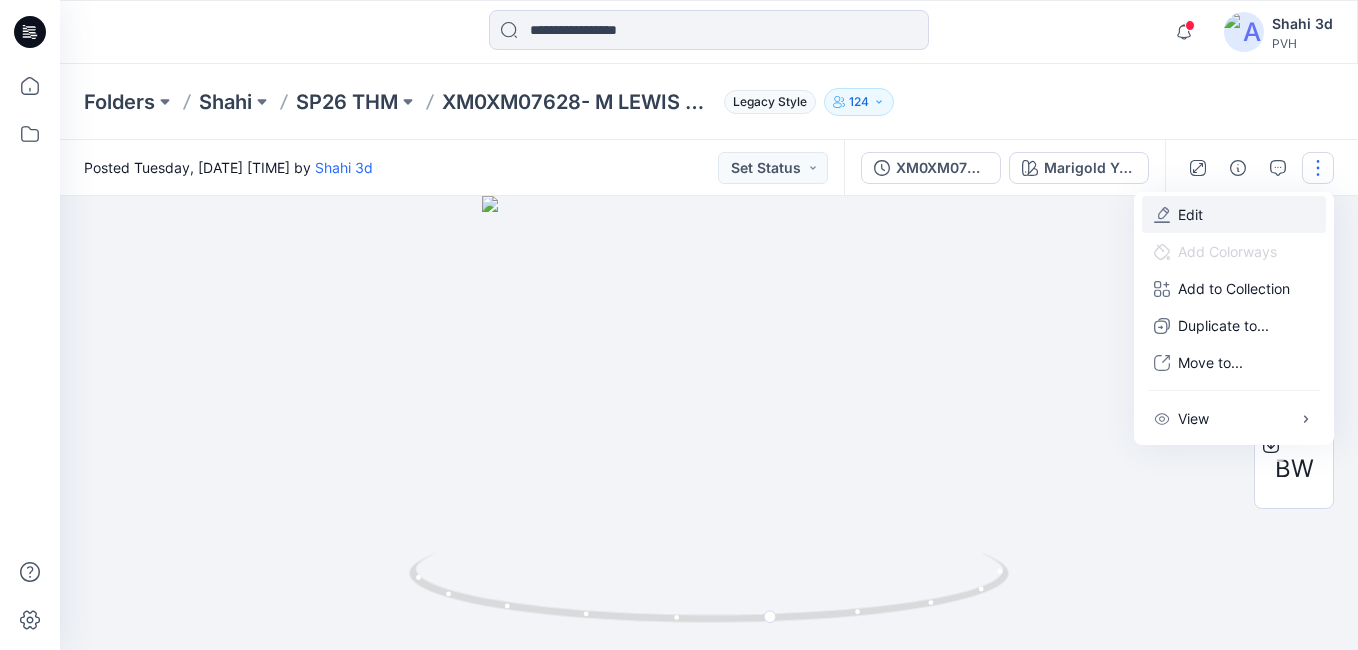 click on "Edit" at bounding box center (1190, 214) 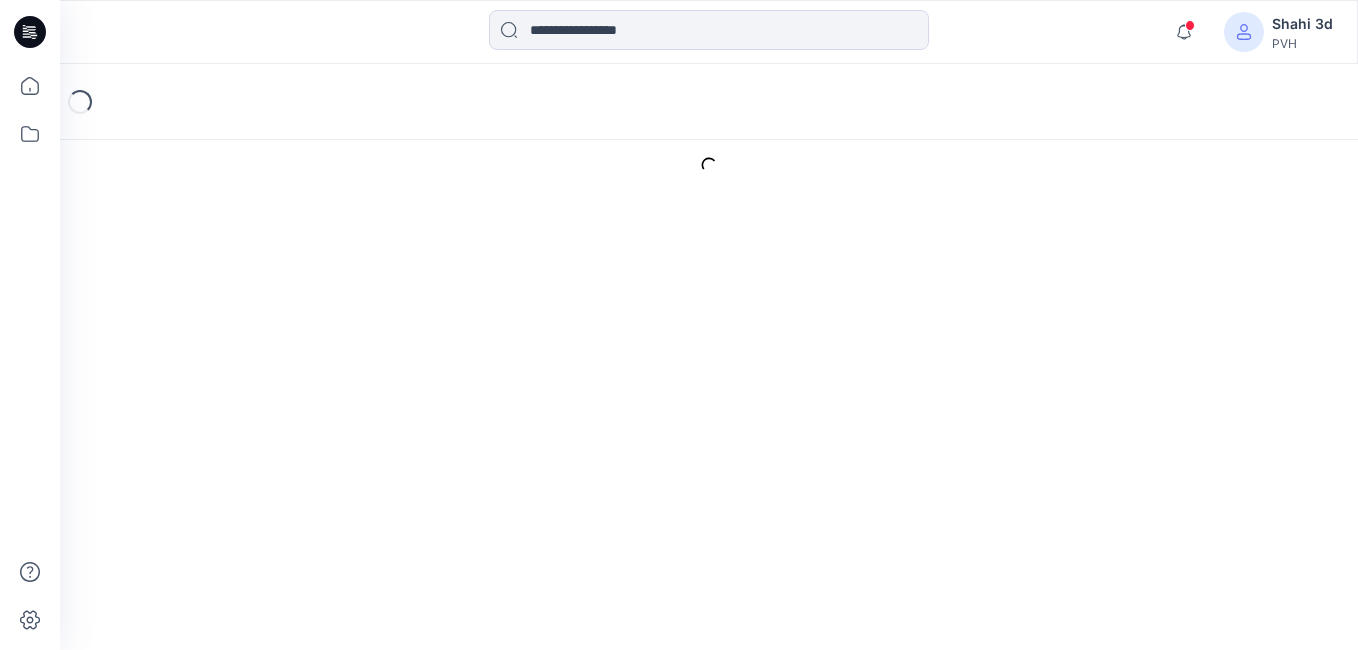 scroll, scrollTop: 0, scrollLeft: 0, axis: both 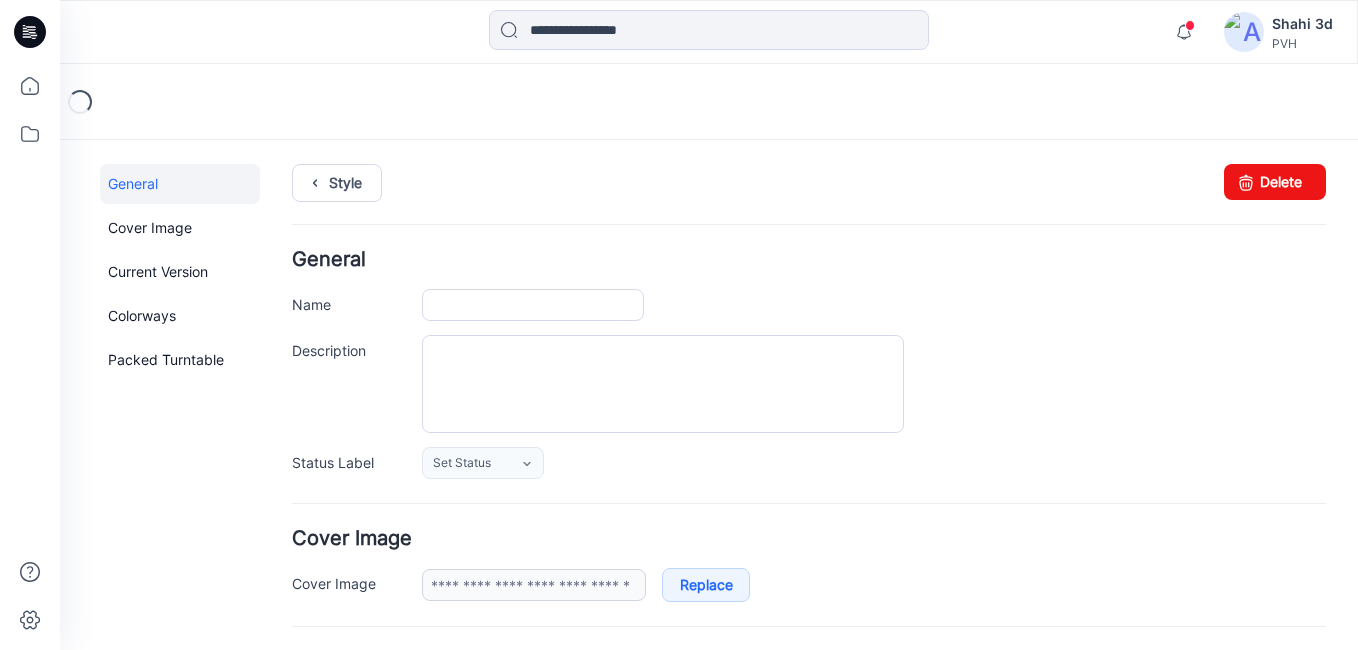 type on "**********" 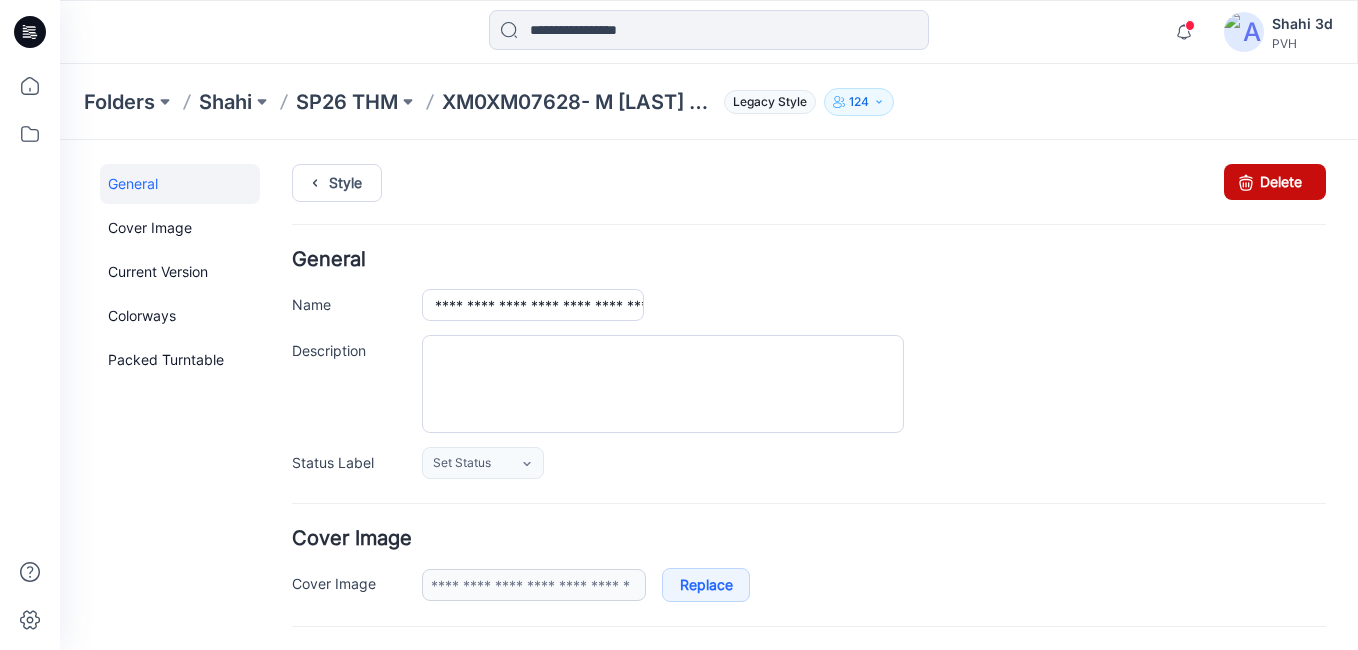 drag, startPoint x: 1252, startPoint y: 190, endPoint x: 848, endPoint y: 249, distance: 408.28543 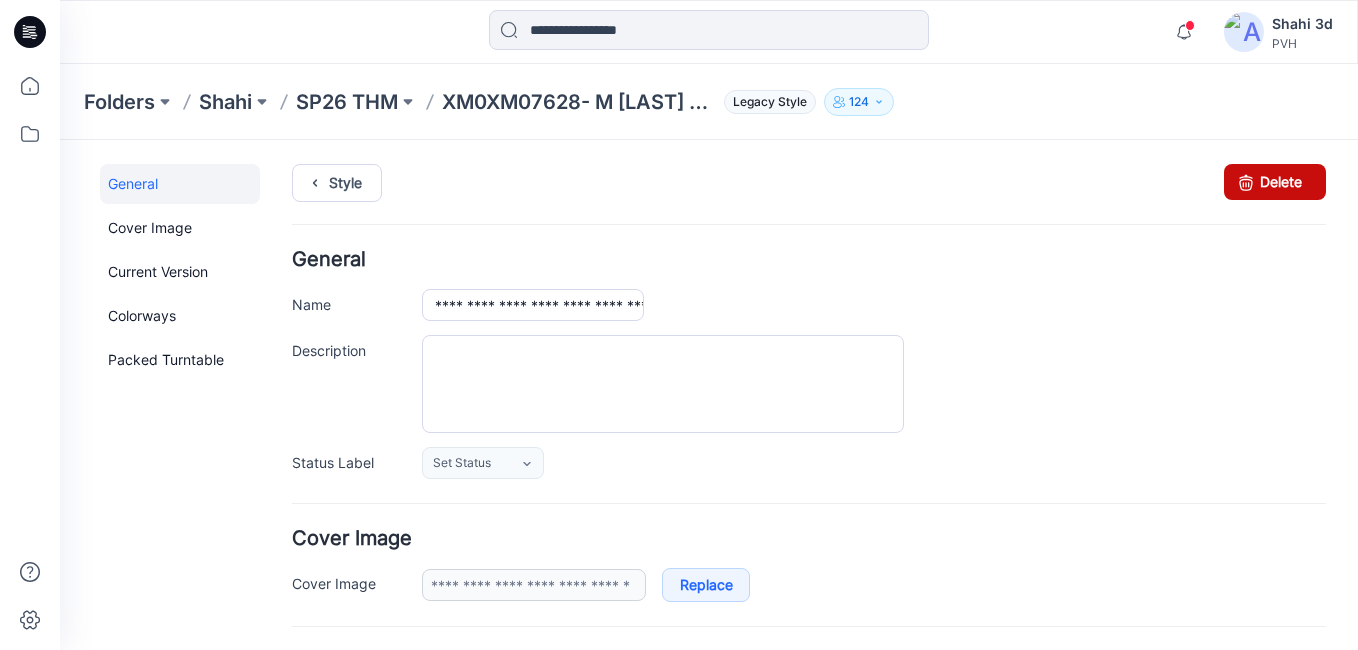 click on "Delete" at bounding box center [1275, 182] 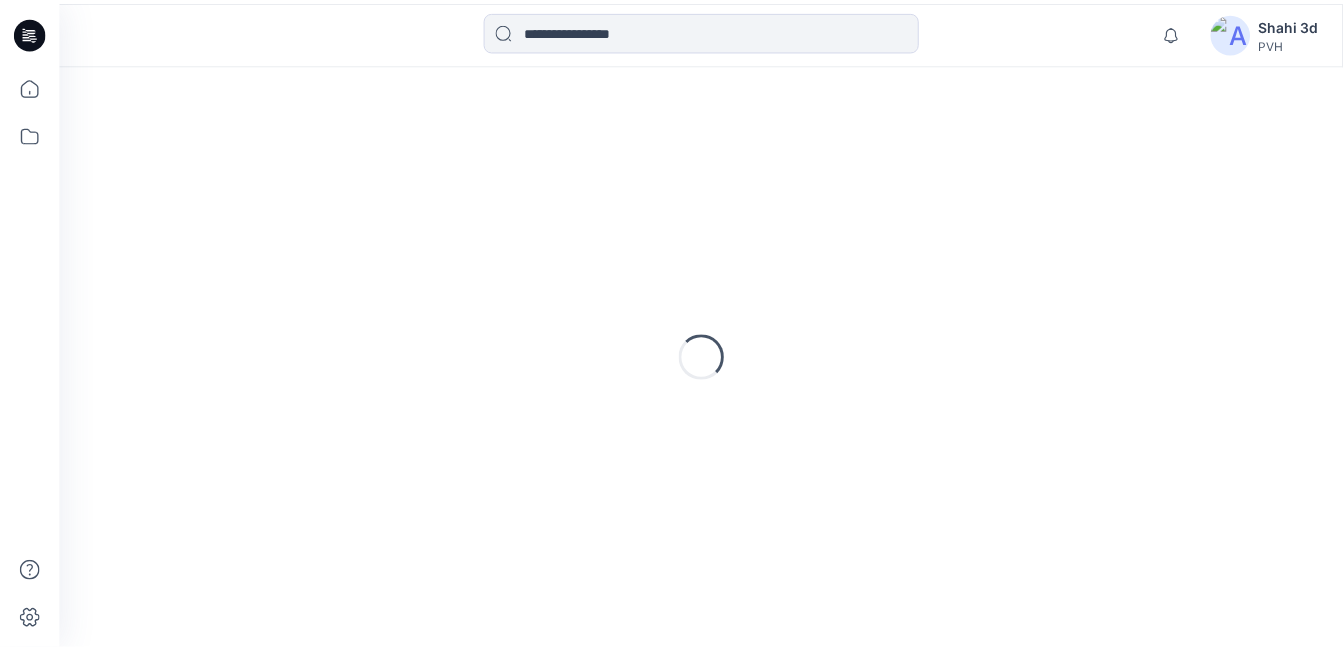 scroll, scrollTop: 0, scrollLeft: 0, axis: both 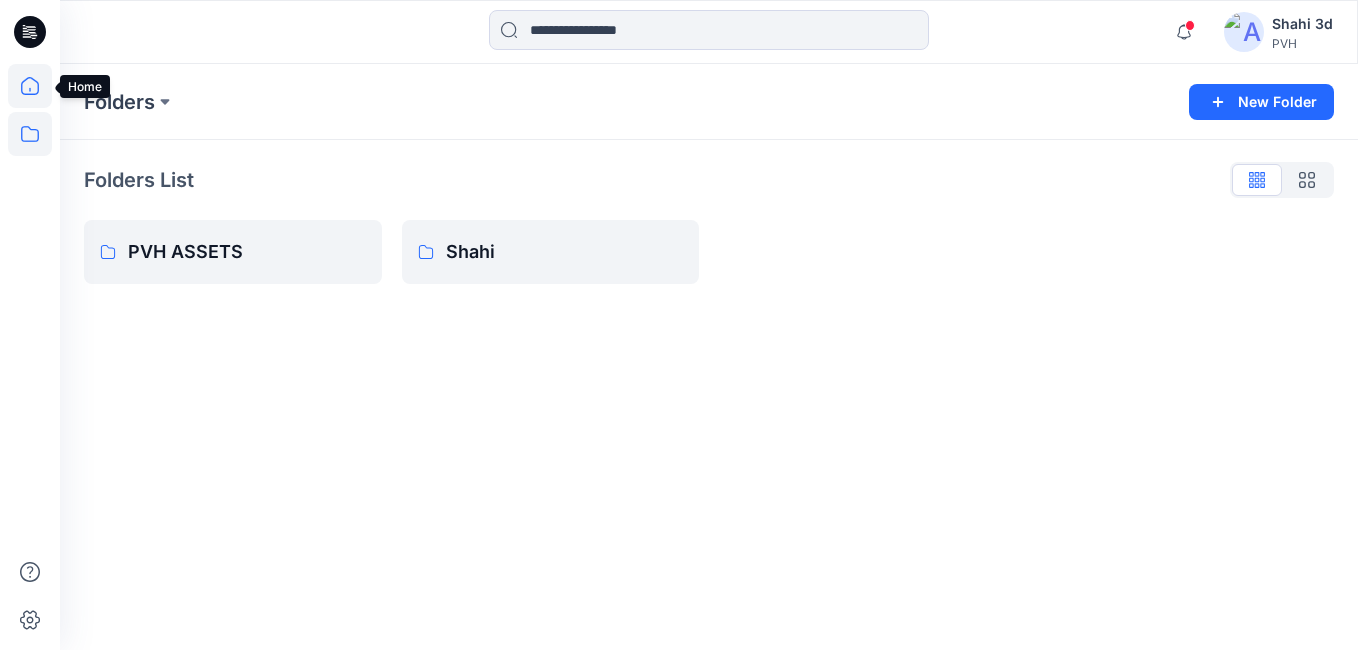 click 